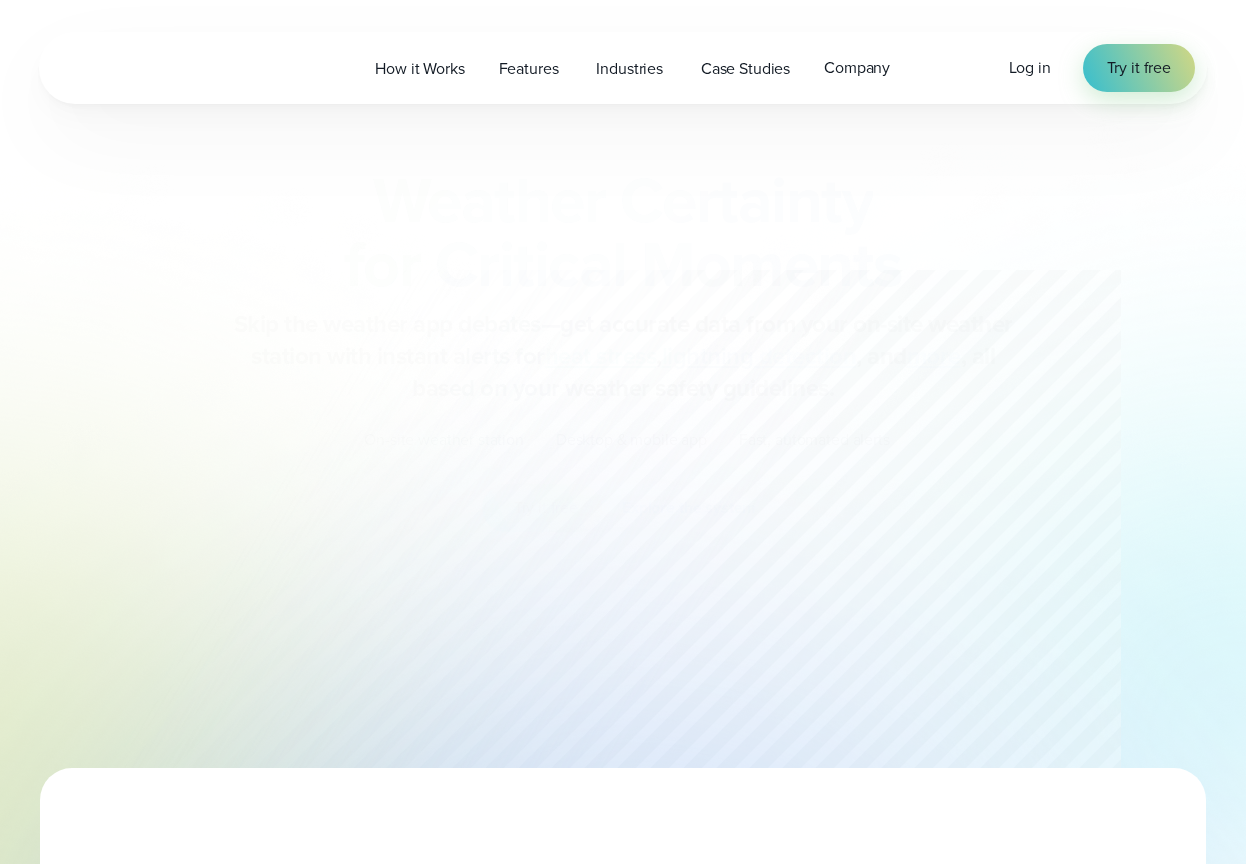 scroll, scrollTop: 0, scrollLeft: 0, axis: both 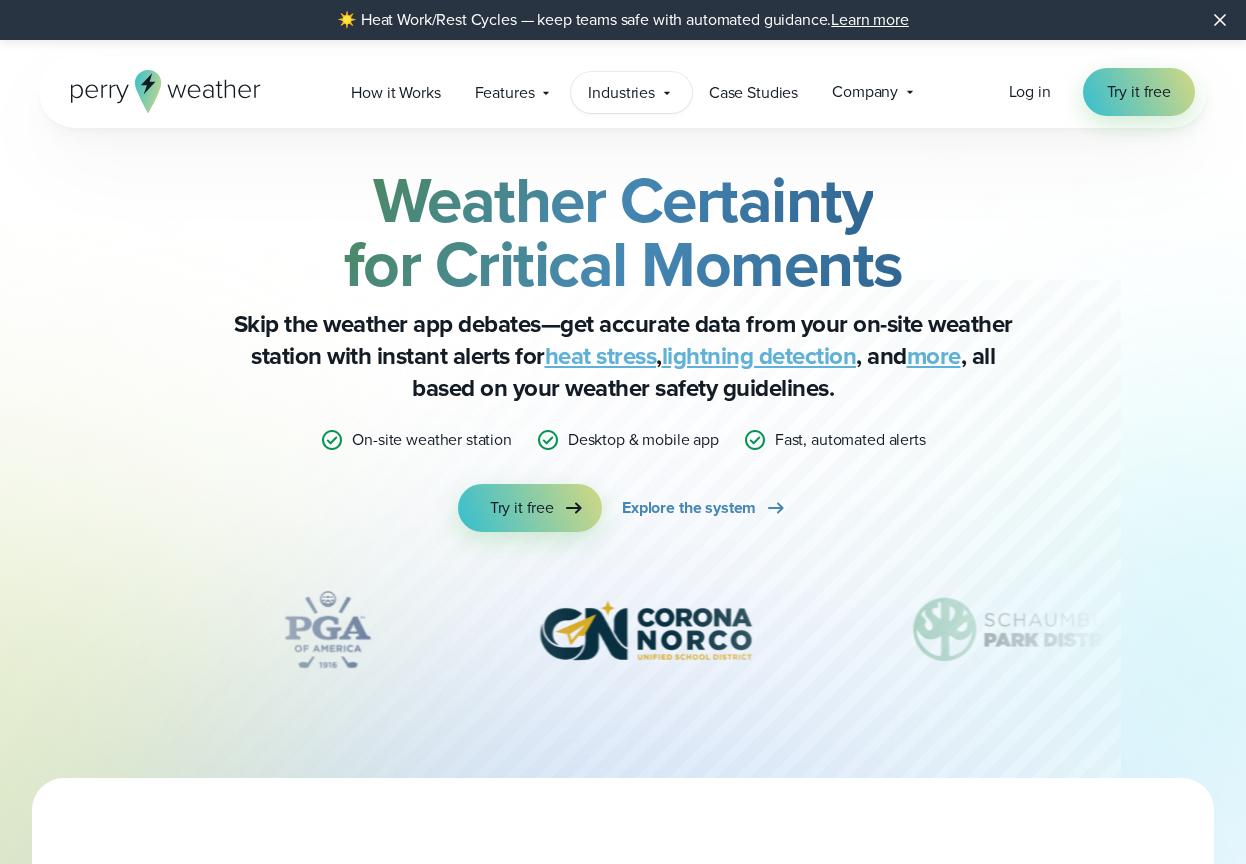 click on "Industries" at bounding box center [621, 93] 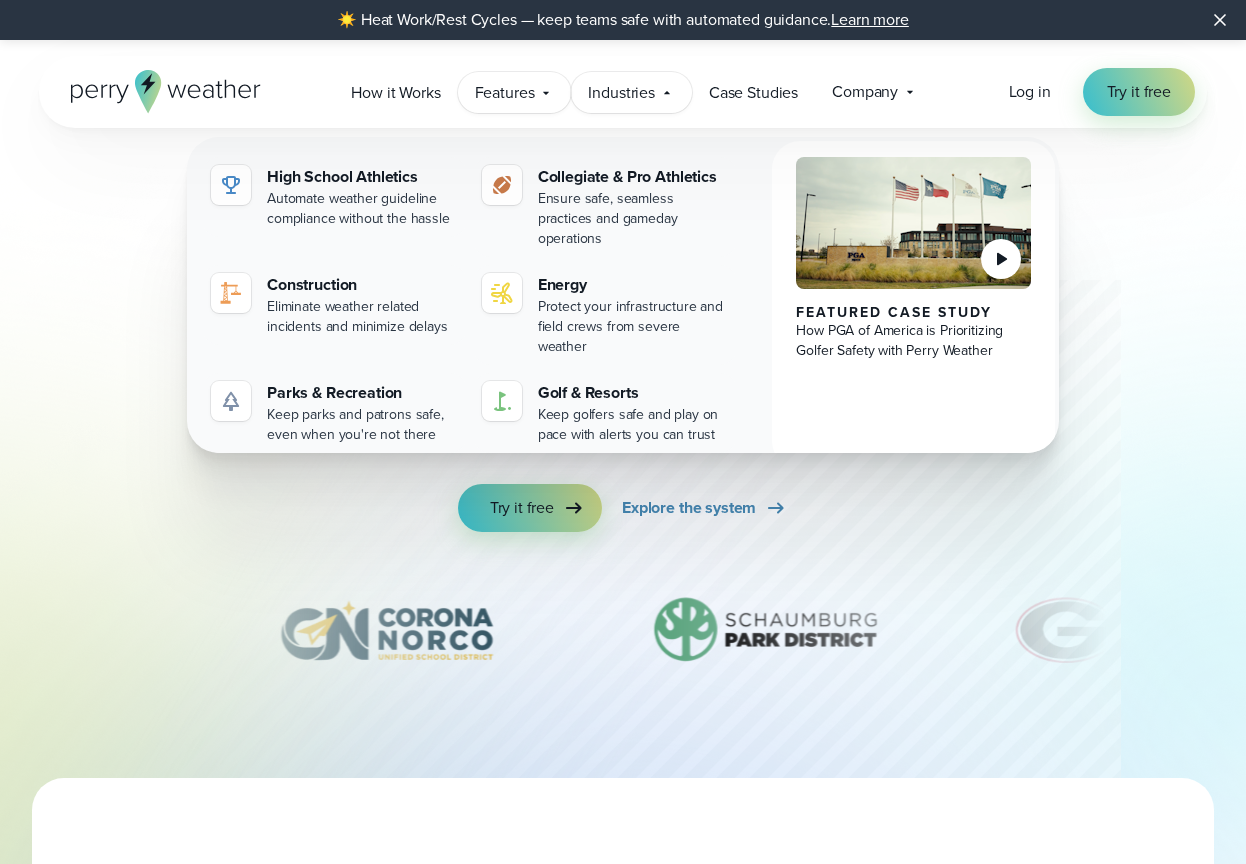 click on "Features
Explore All Features
Explore Perry Weather's on-site weather hardware and connected software platform." at bounding box center (515, 92) 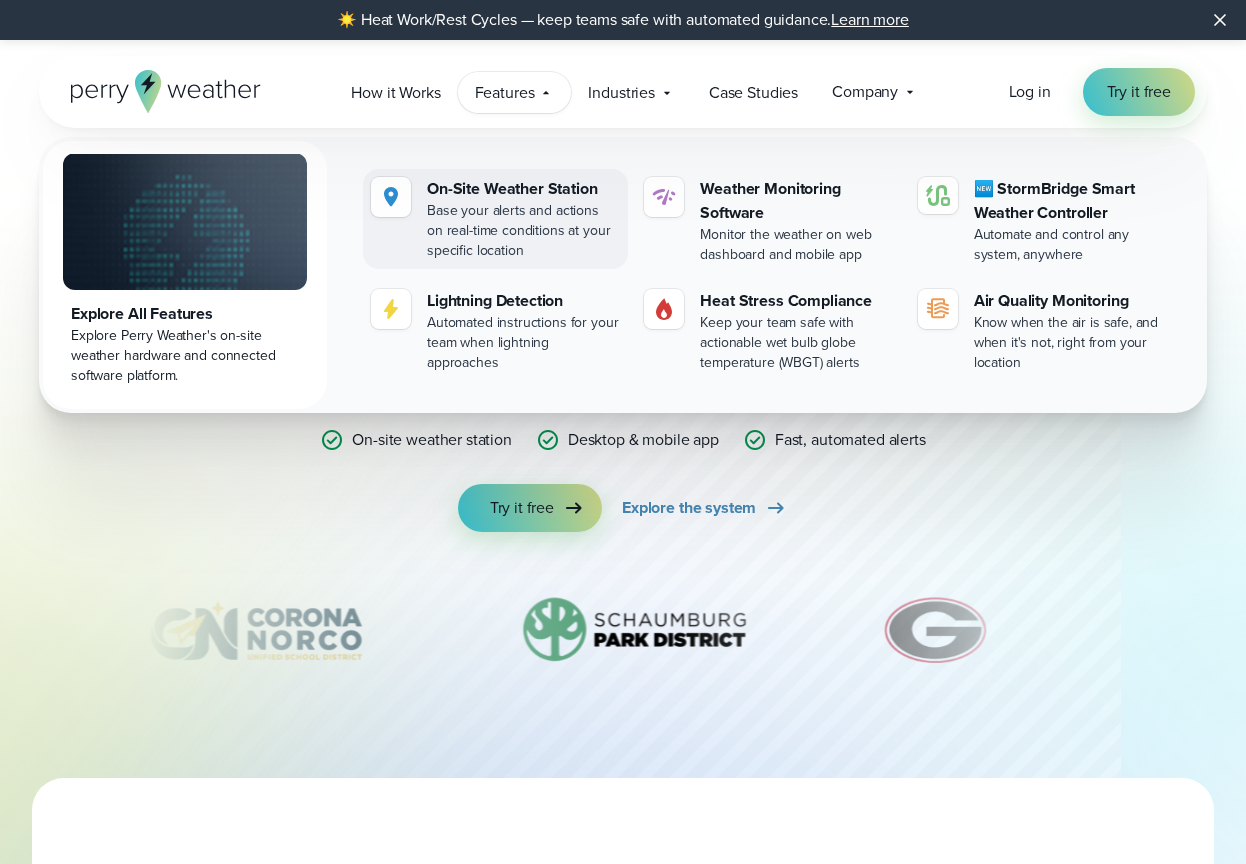 click on "On-Site Weather Station" at bounding box center (523, 189) 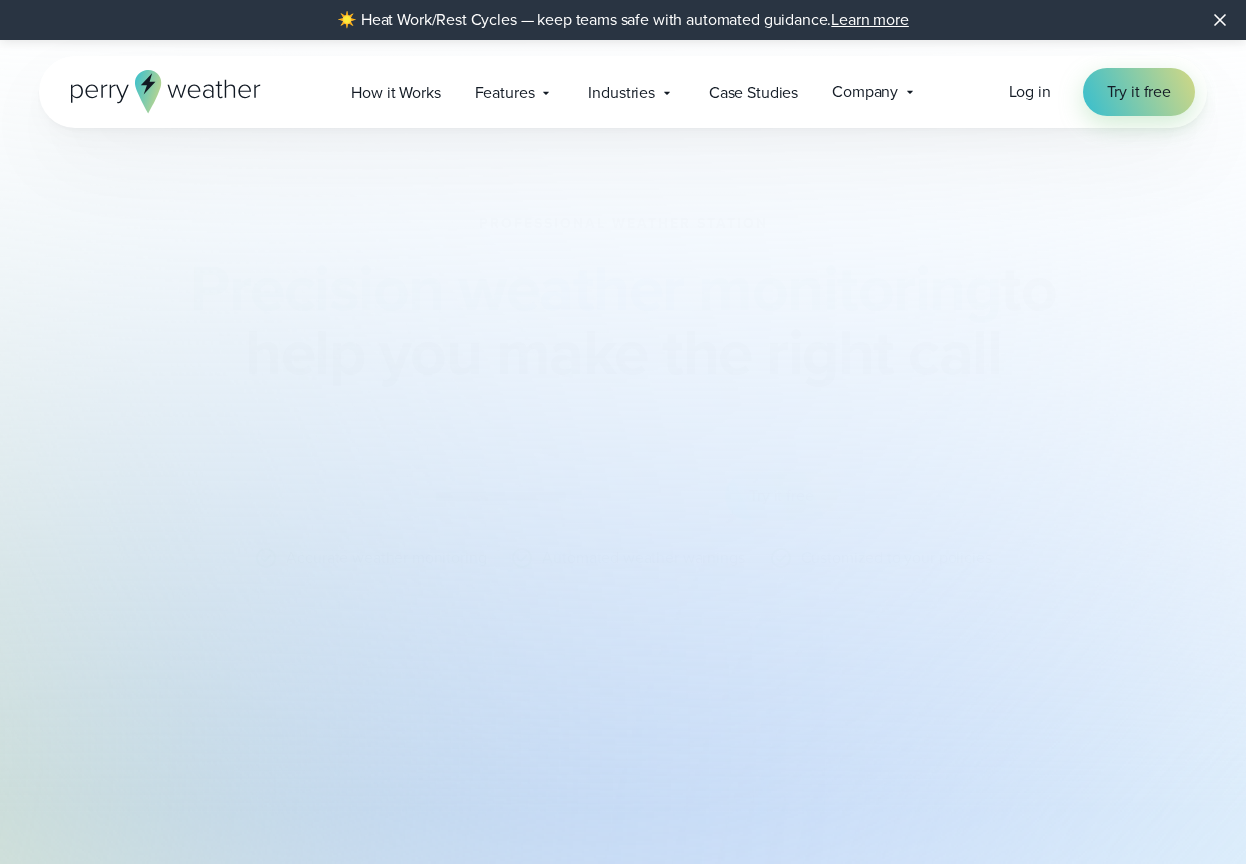 scroll, scrollTop: 0, scrollLeft: 0, axis: both 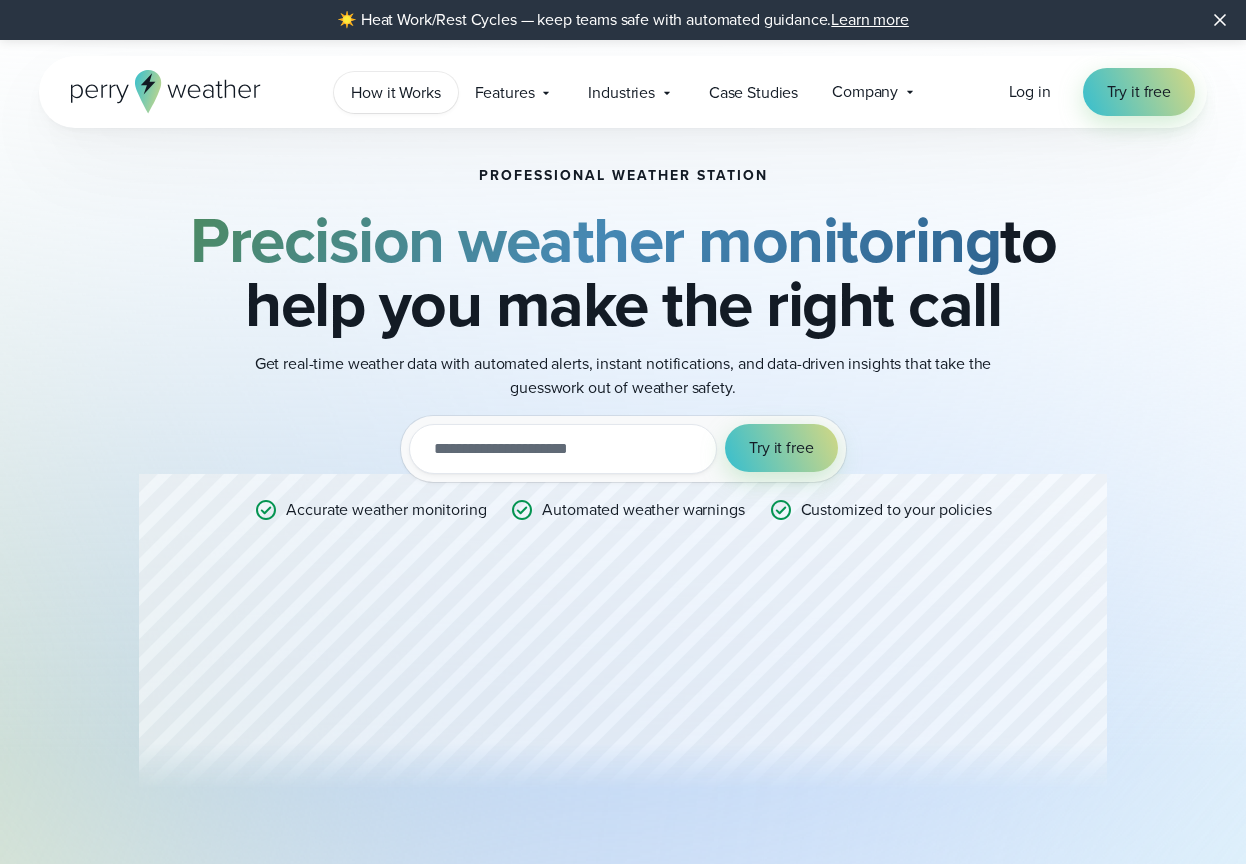 click on "How it Works" at bounding box center [395, 93] 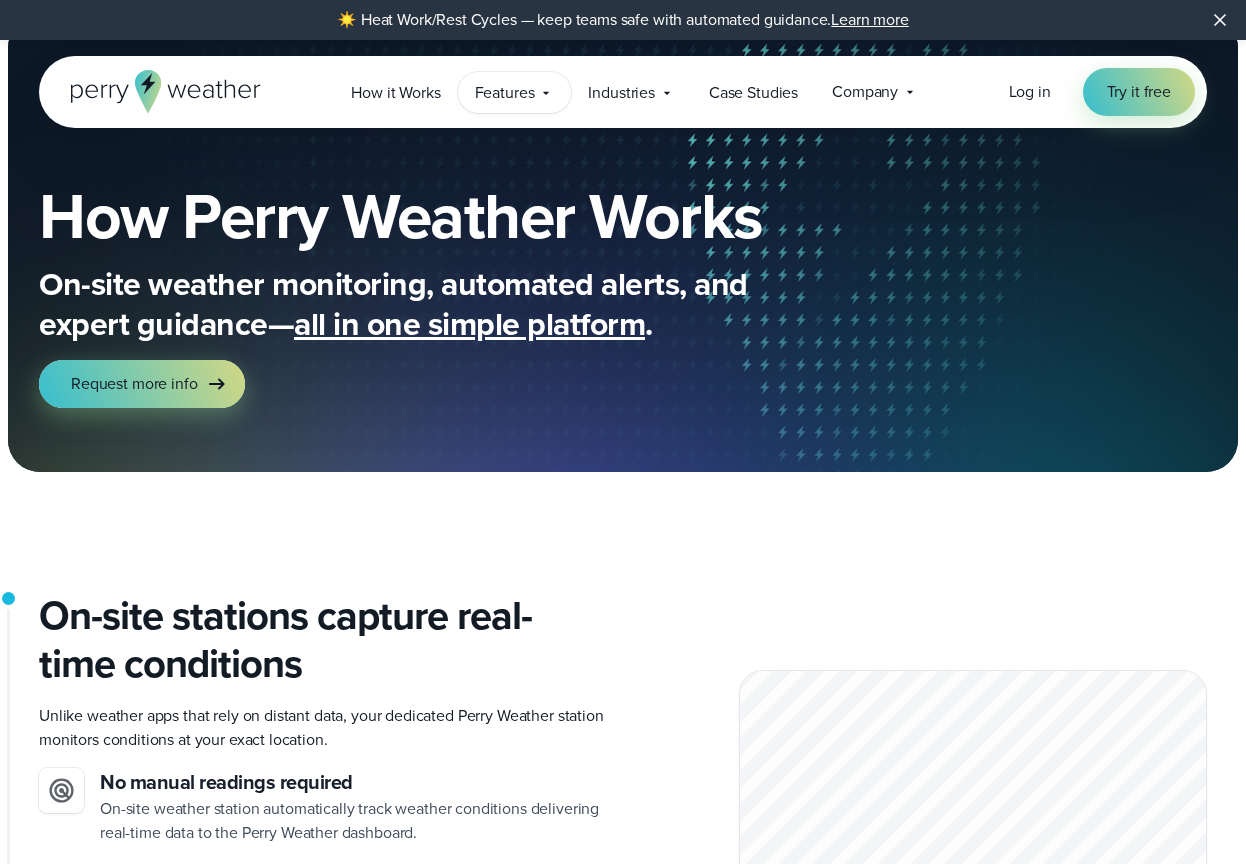 scroll, scrollTop: 0, scrollLeft: 0, axis: both 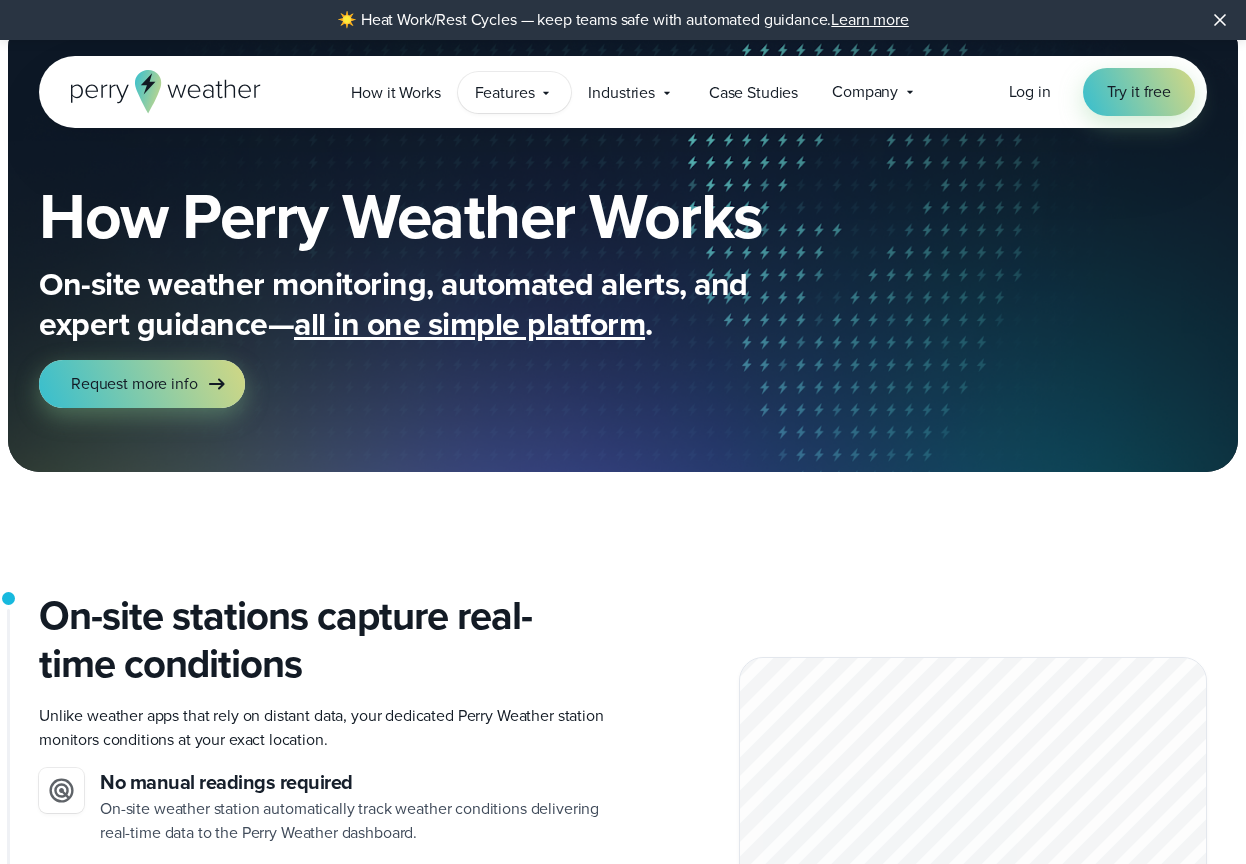 click on "Features" at bounding box center [505, 93] 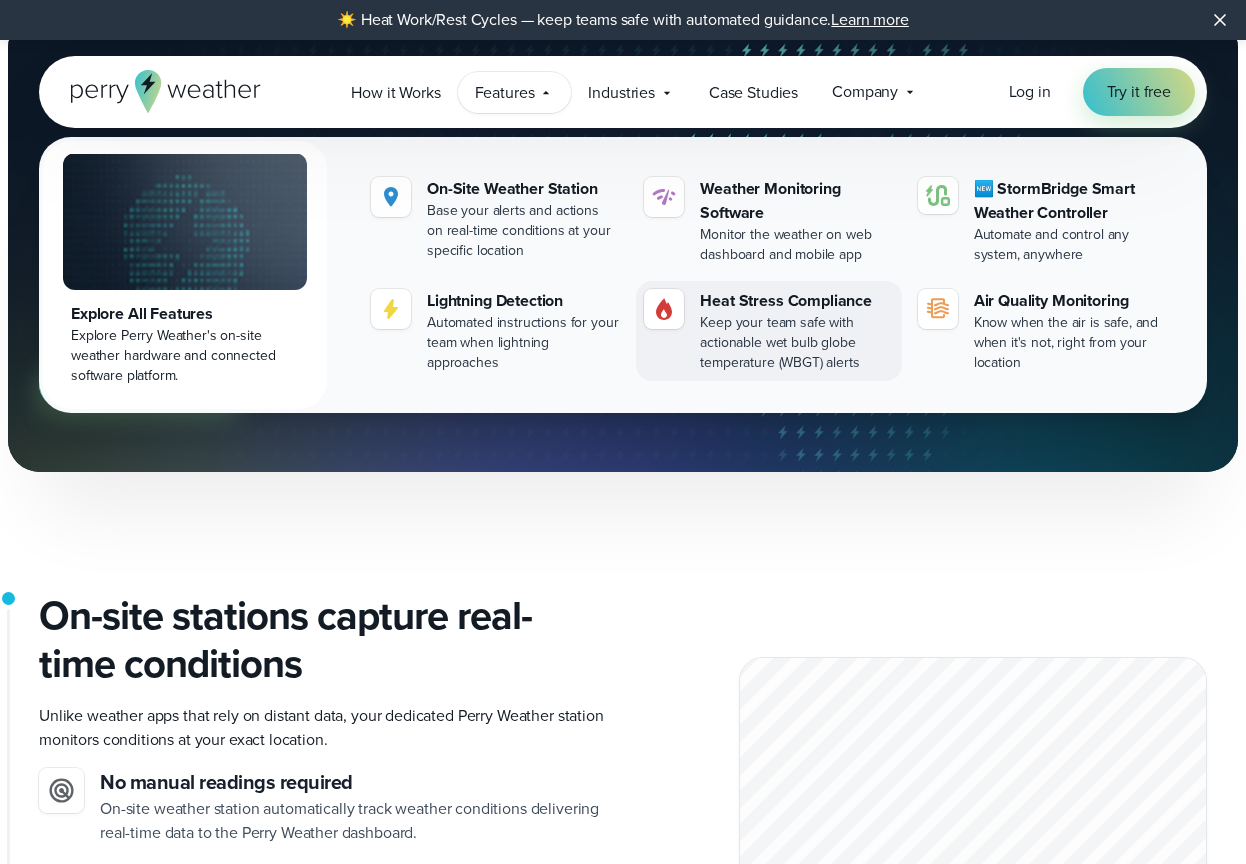 click on "Heat Stress Compliance" at bounding box center (796, 301) 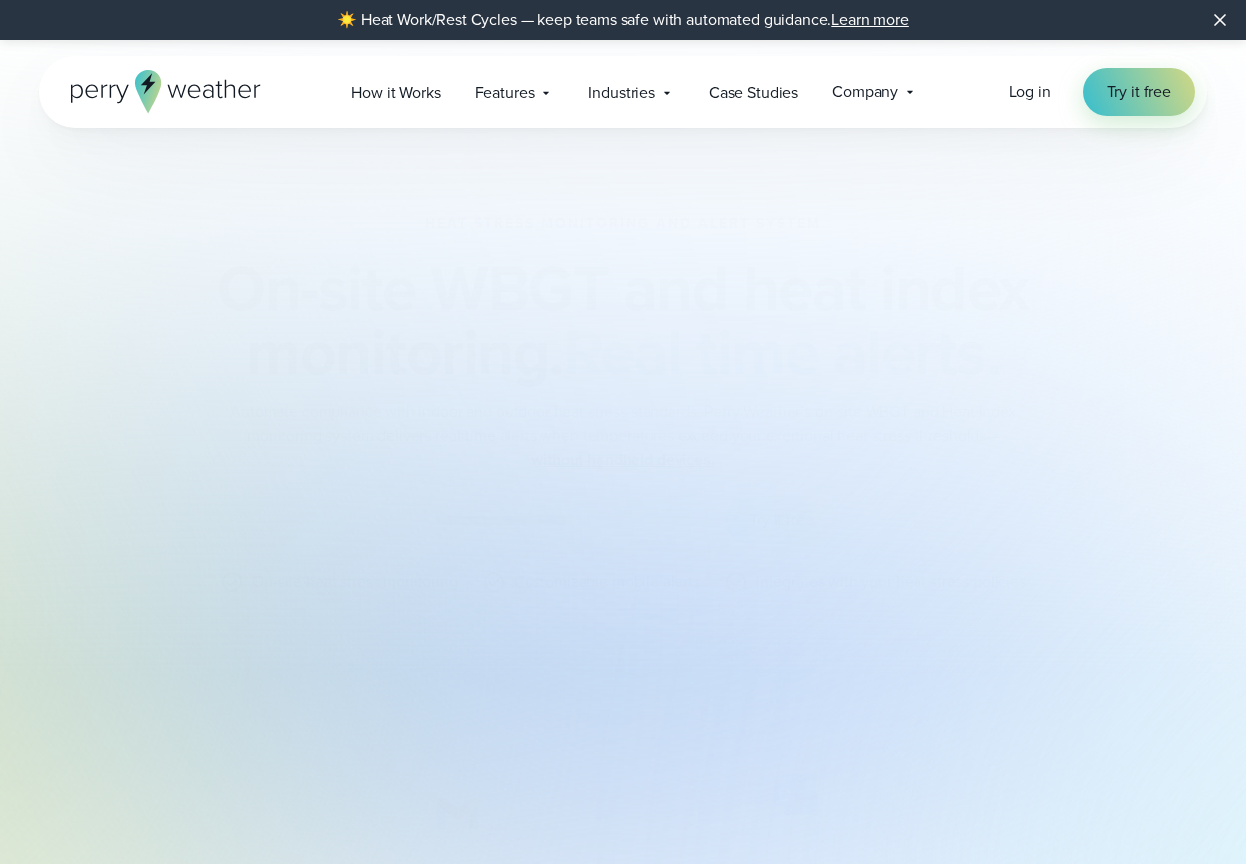 scroll, scrollTop: 0, scrollLeft: 0, axis: both 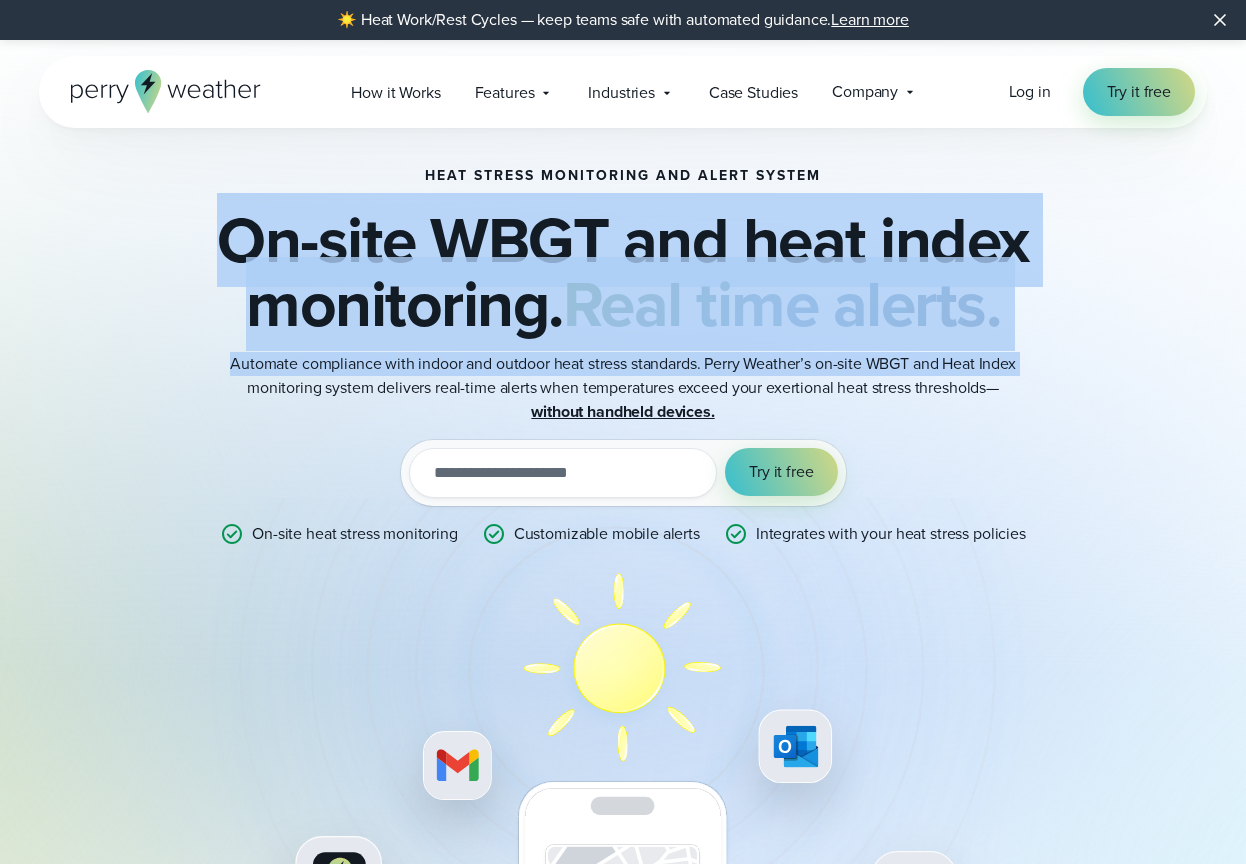 drag, startPoint x: 223, startPoint y: 237, endPoint x: 246, endPoint y: 398, distance: 162.63457 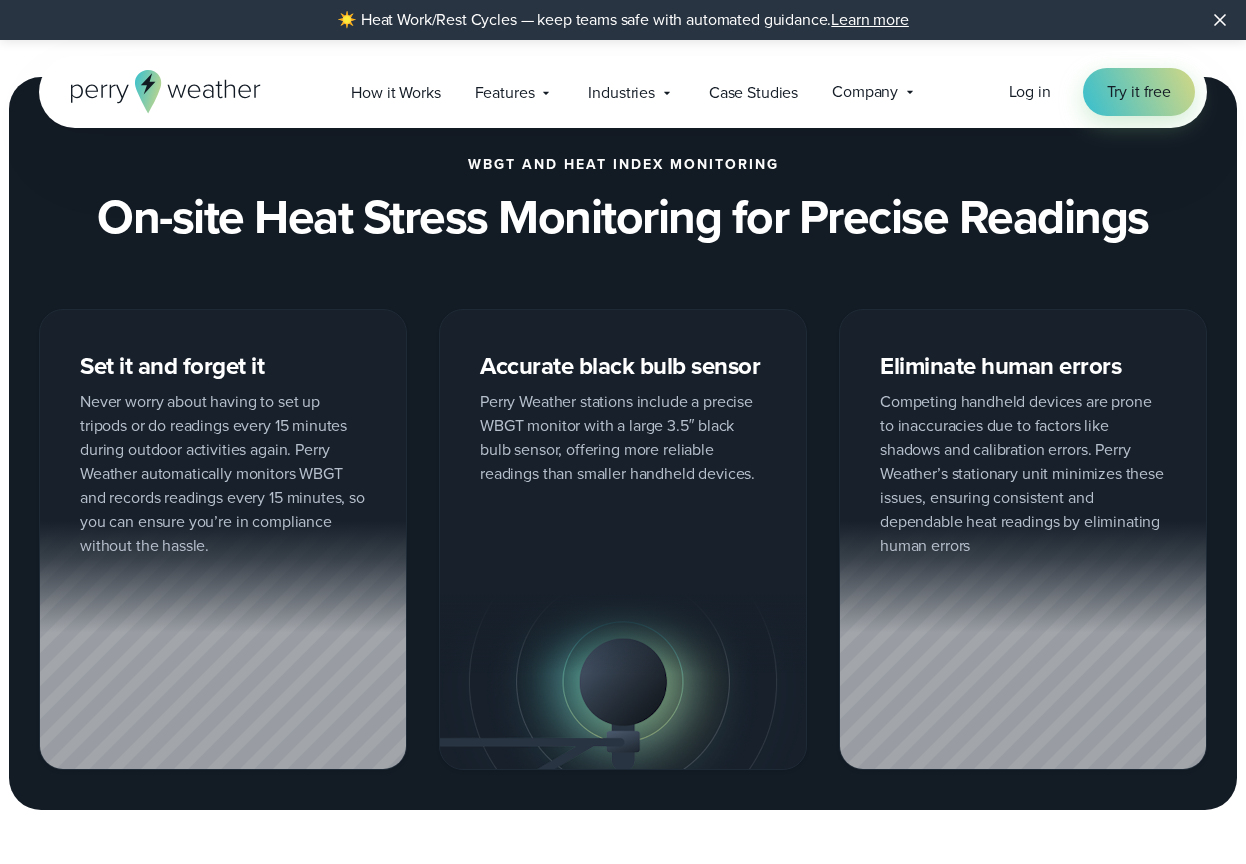 scroll, scrollTop: 1849, scrollLeft: 0, axis: vertical 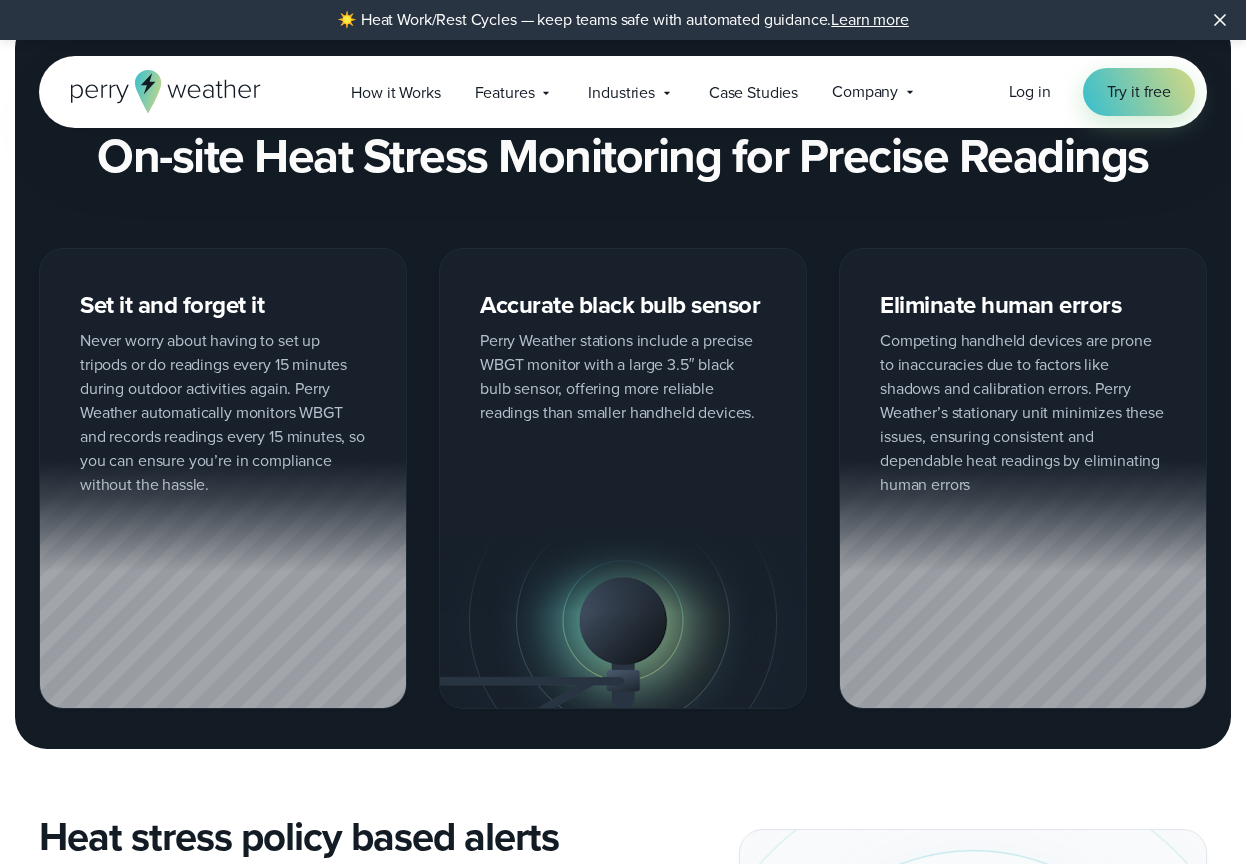 click on "Accurate black bulb sensor
Perry Weather stations include a precise WBGT monitor with a large 3.5″ black bulb sensor, offering more reliable readings than smaller handheld devices." at bounding box center [623, 479] 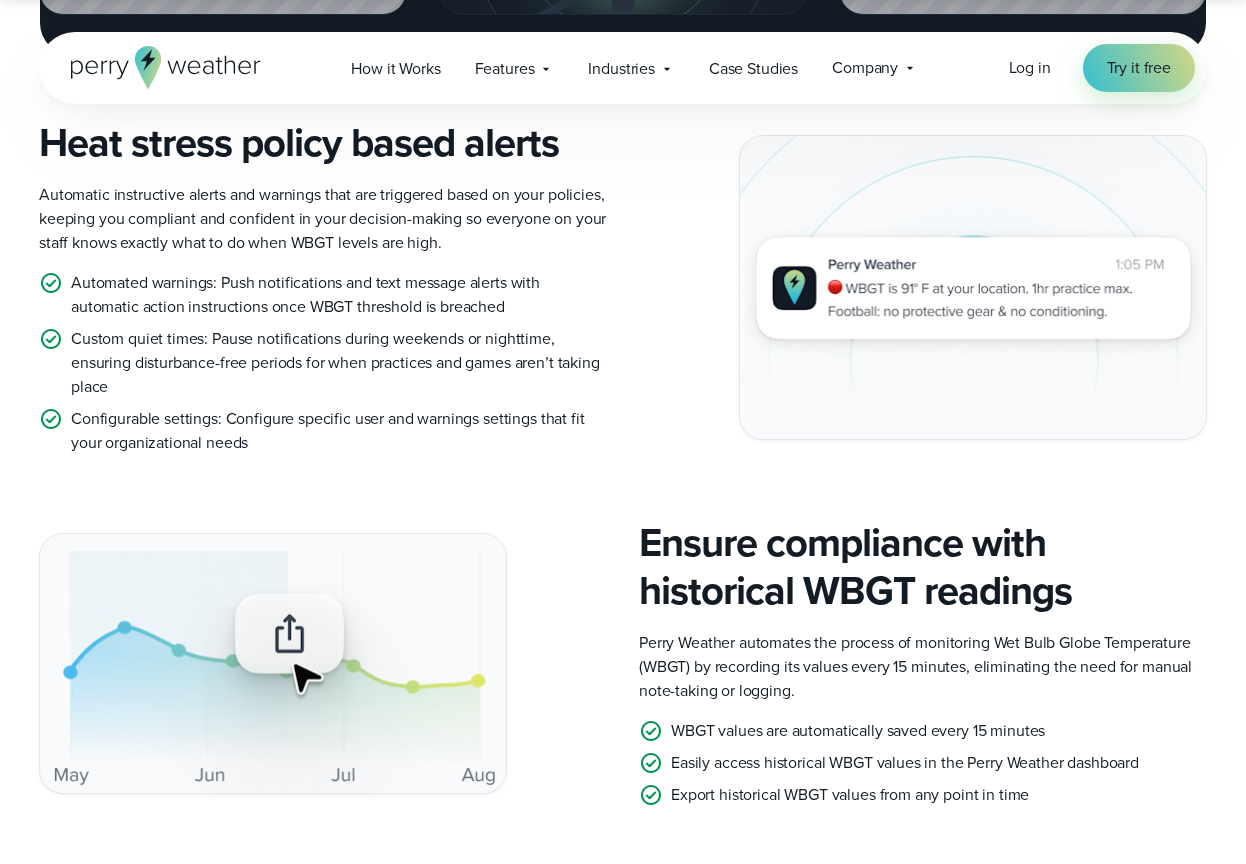 scroll, scrollTop: 2539, scrollLeft: 0, axis: vertical 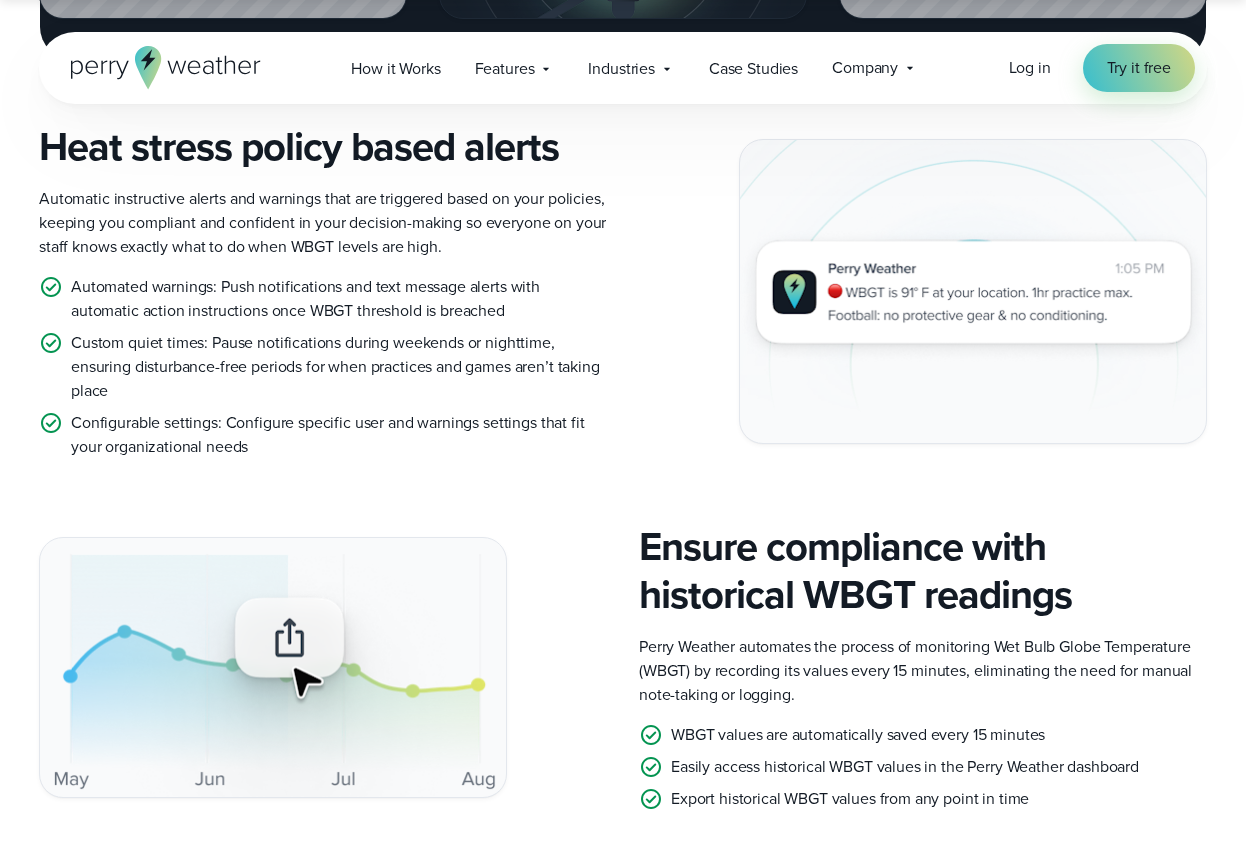 click on "Automatic instructive alerts and warnings that are triggered based on your policies, keeping you compliant and confident in your decision-making so everyone on your staff knows exactly what to do when WBGT levels are high." at bounding box center (323, 223) 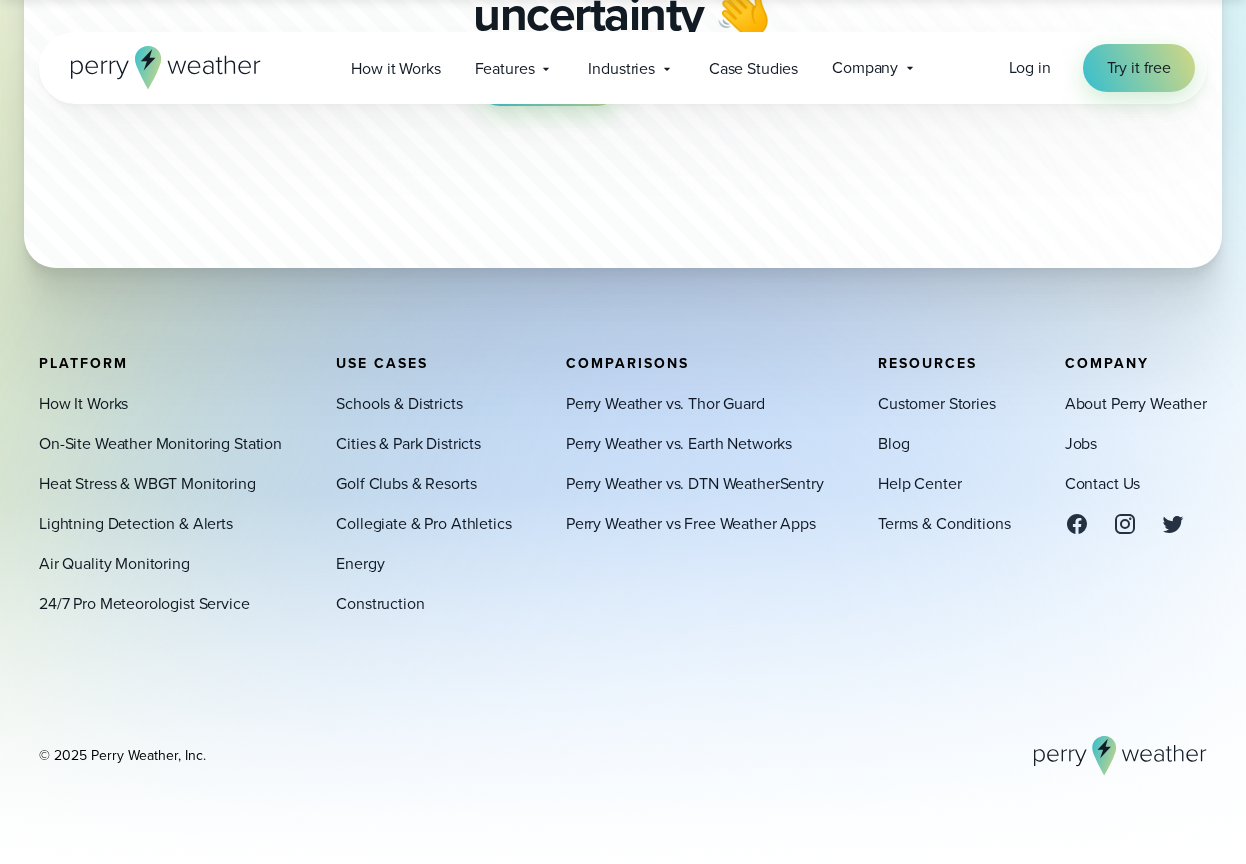scroll, scrollTop: 7299, scrollLeft: 0, axis: vertical 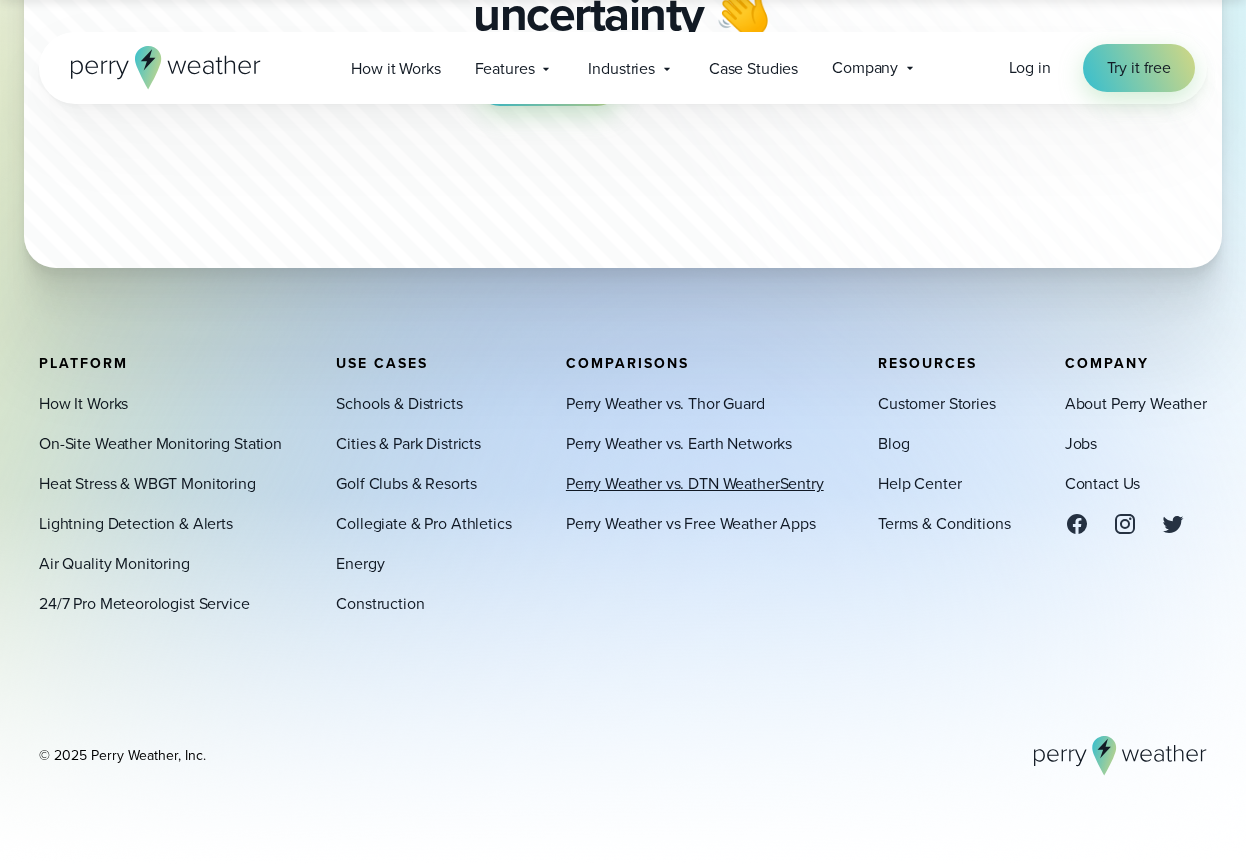 click on "Perry Weather vs. DTN WeatherSentry" at bounding box center (695, 484) 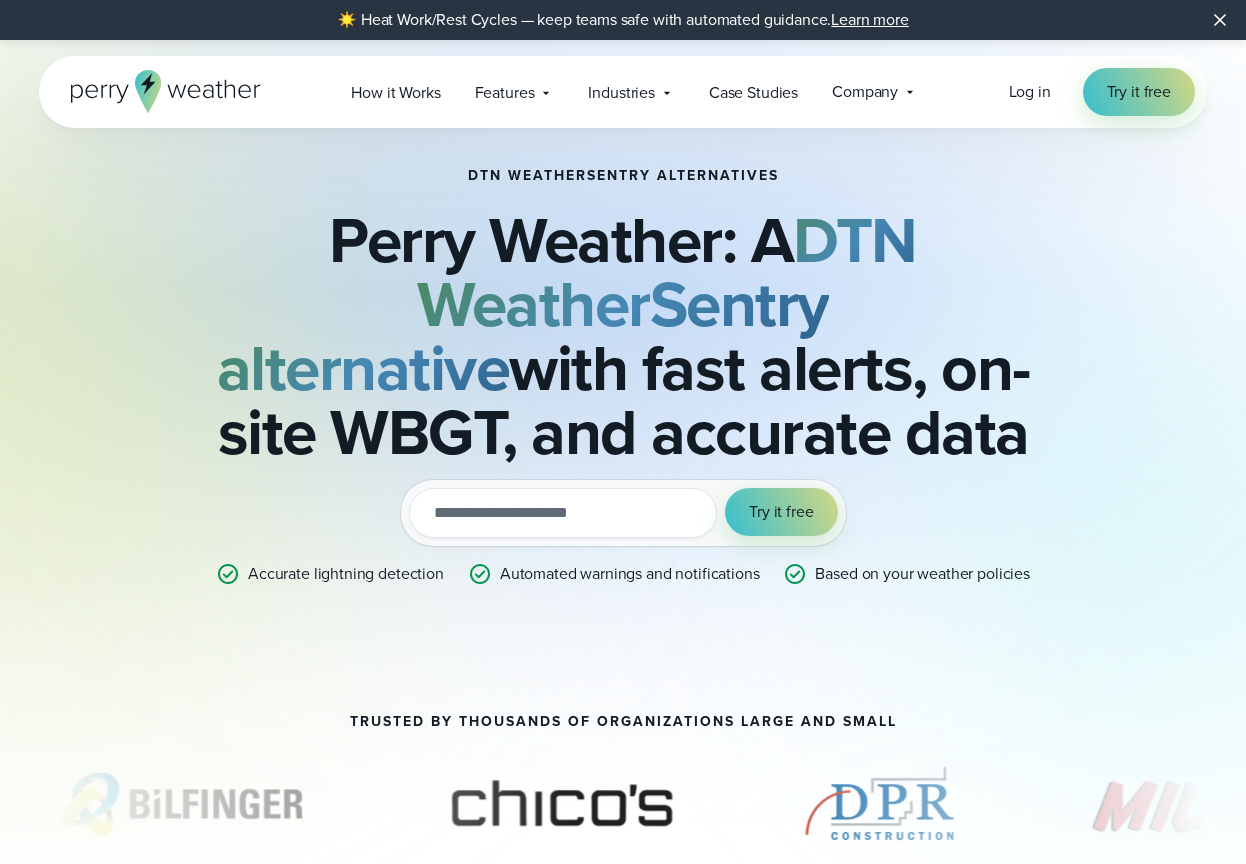 scroll, scrollTop: 0, scrollLeft: 0, axis: both 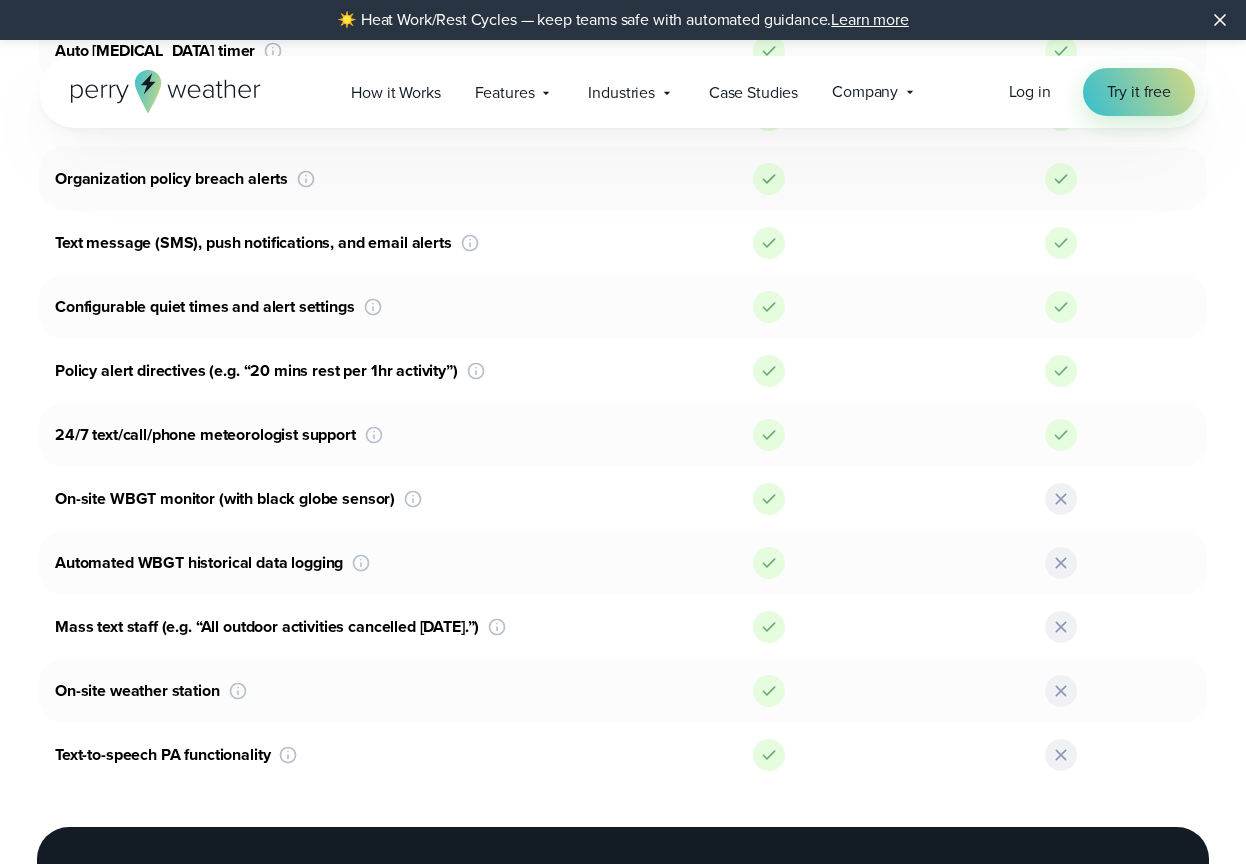 click at bounding box center [1061, 691] 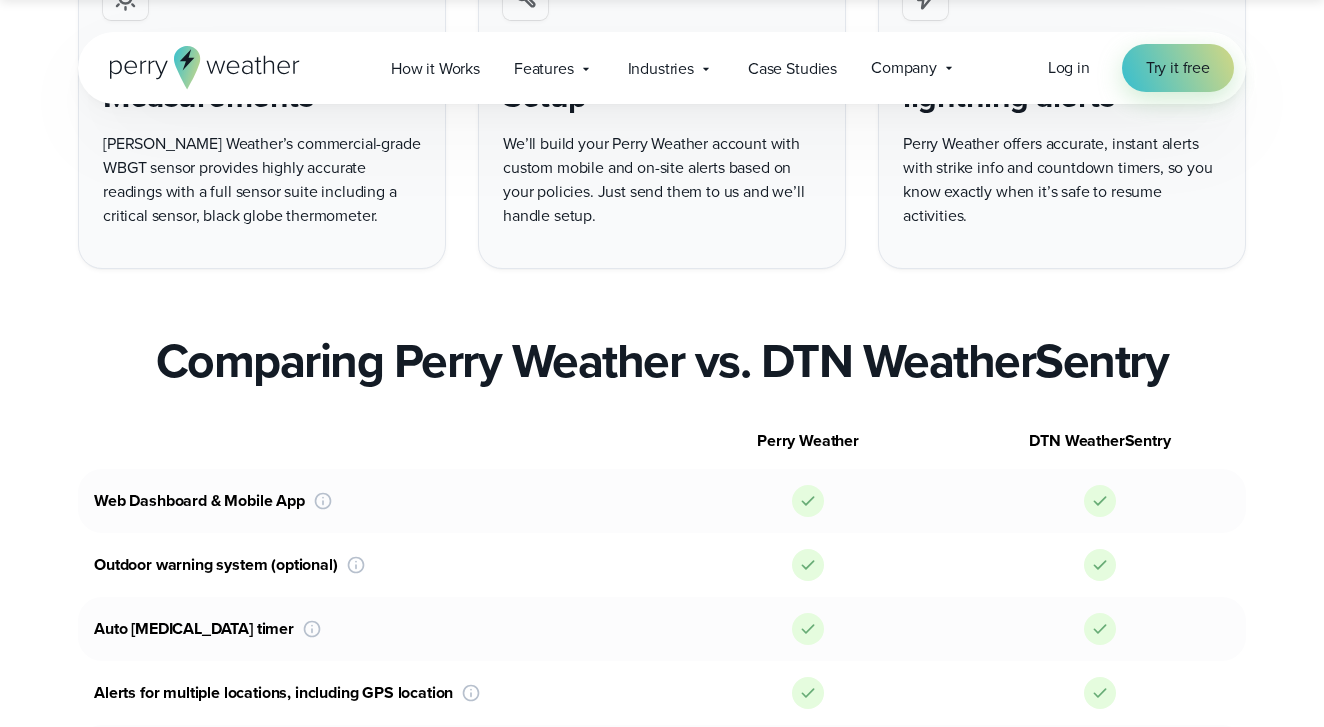 scroll, scrollTop: 891, scrollLeft: 0, axis: vertical 